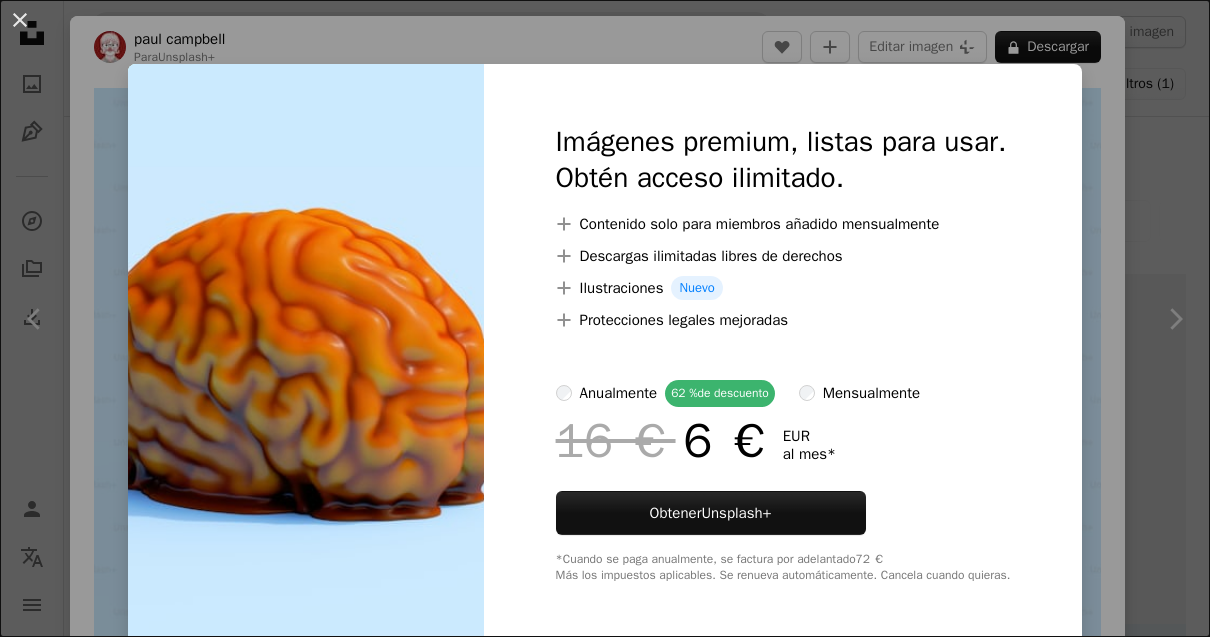 scroll, scrollTop: 21667, scrollLeft: 0, axis: vertical 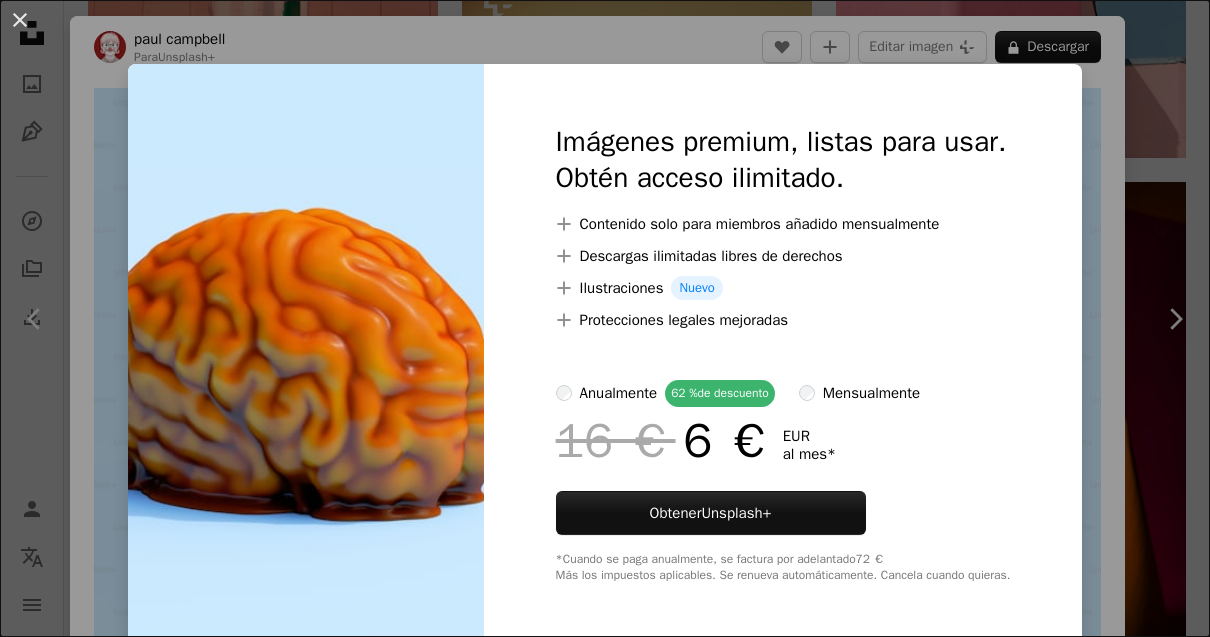 click on "An X shape Imágenes premium, listas para usar. Obtén acceso ilimitado. A plus sign Contenido solo para miembros añadido mensualmente A plus sign Descargas ilimitadas libres de derechos A plus sign Ilustraciones  Nuevo A plus sign Protecciones legales mejoradas anualmente 62 %  de descuento mensualmente 16 €   6 € EUR al mes * Obtener  Unsplash+ *Cuando se paga anualmente, se factura por adelantado  72 € Más los impuestos aplicables. Se renueva automáticamente. Cancela cuando quieras." at bounding box center (605, 318) 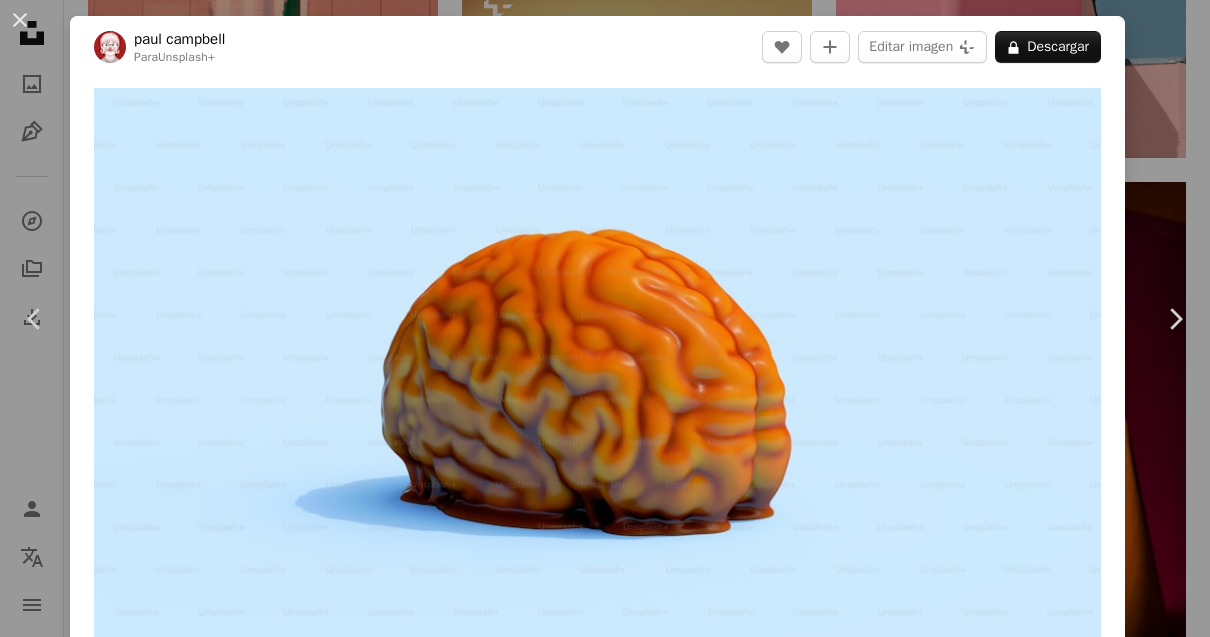 click on "More Actions" 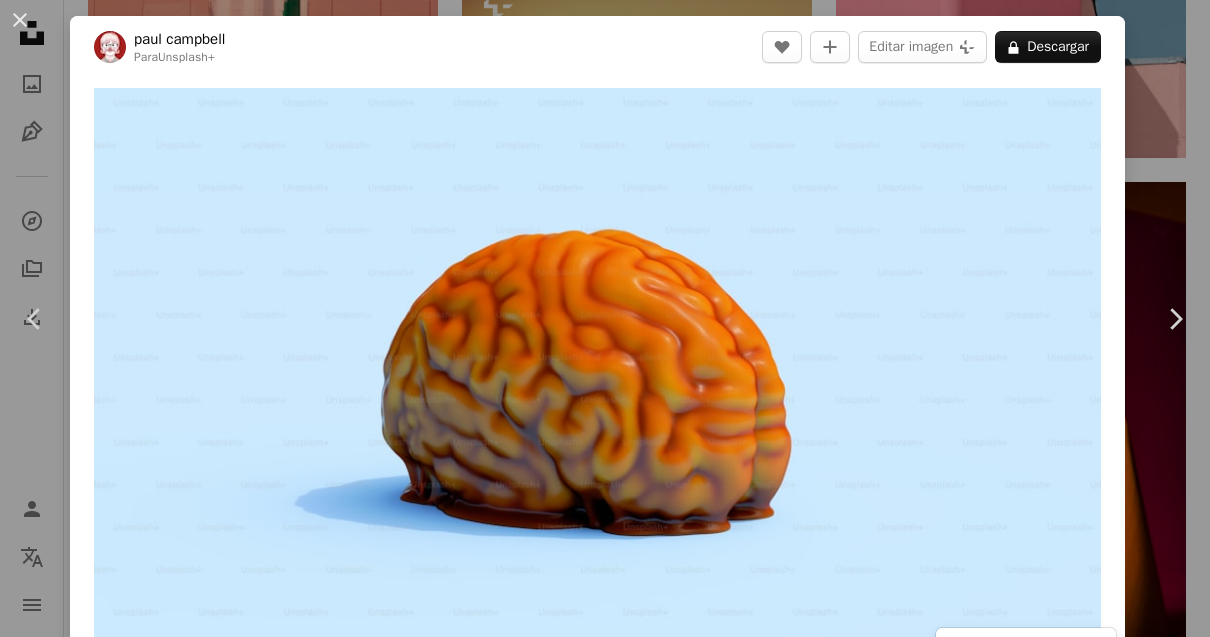 click on "More Actions" 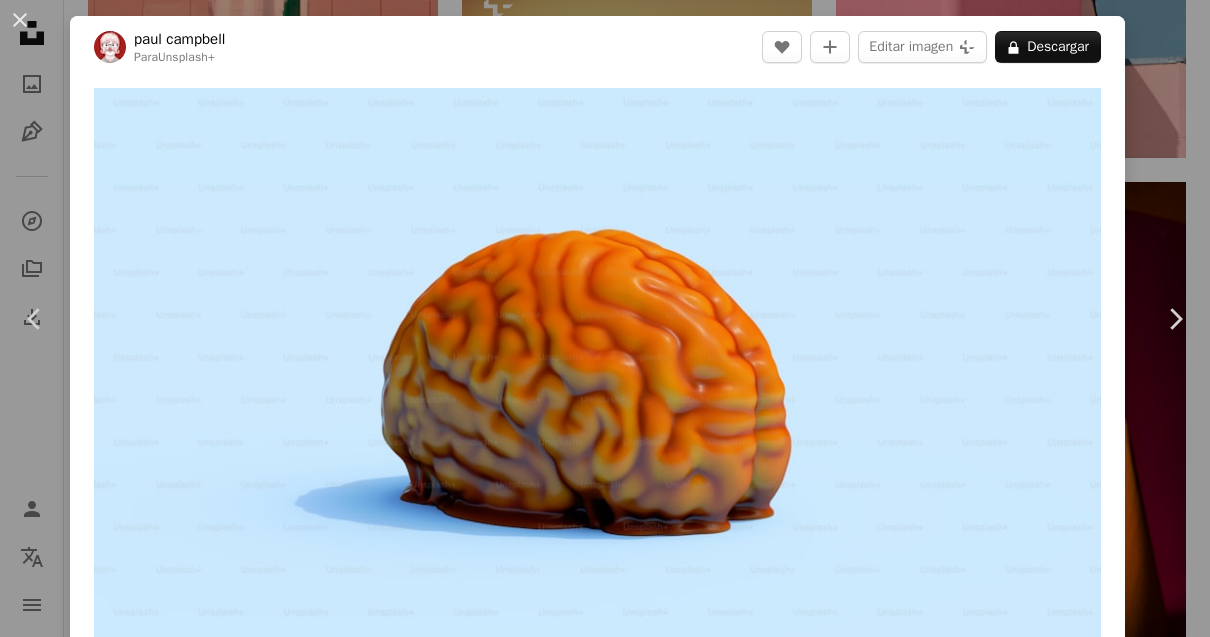 click on "[FIRST] [LAST] Para Unsplash+ A heart A plus sign Editar imagen Plus sign for Unsplash+ A lock Descargar Zoom in A forward-right arrow Compartir More Actions Calendar outlined Publicado el 13 de marzo de 2025 Safety Con la Licencia Unsplash+ cerebro Renderizado 3D fusión goteo derretido Fondos de pantalla HD Imágenes relacionadas Plus sign for Unsplash+ A heart A plus sign [NAME] Para Unsplash+ A lock Descargar Plus sign for Unsplash+ A heart A plus sign [NAME] Para Unsplash+ A lock Descargar Plus sign for Unsplash+ A heart A plus sign [NAME] Para Unsplash+ A lock Descargar Plus sign for Unsplash+ A heart A plus sign [NAME] Para Unsplash+ A lock Descargar Plus sign for Unsplash+ A heart A plus sign [NAME] Para Unsplash+ A lock Descargar Plus sign for Unsplash+ A heart A plus sign Getty Images Para Unsplash+ A lock Descargar Plus sign for Unsplash+ A heart A plus sign Getty Images Para Unsplash+ A lock Descargar Plus sign for Unsplash+ A heart A plus sign Getty Images Para Unsplash+ A lock" at bounding box center (605, 318) 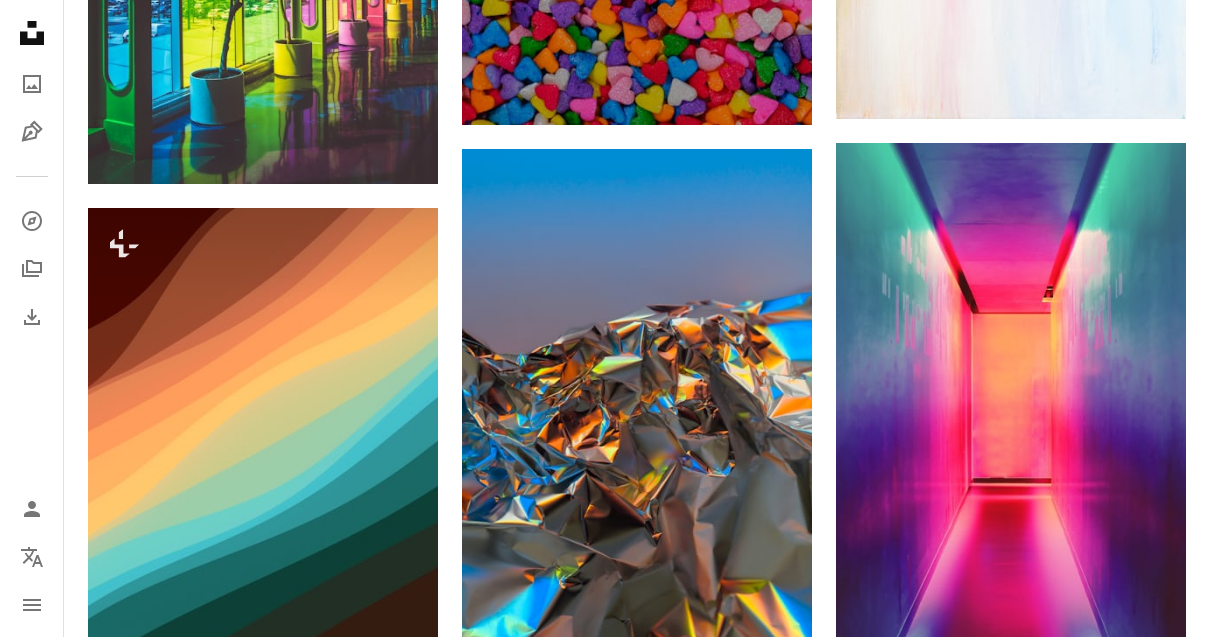 scroll, scrollTop: 0, scrollLeft: 0, axis: both 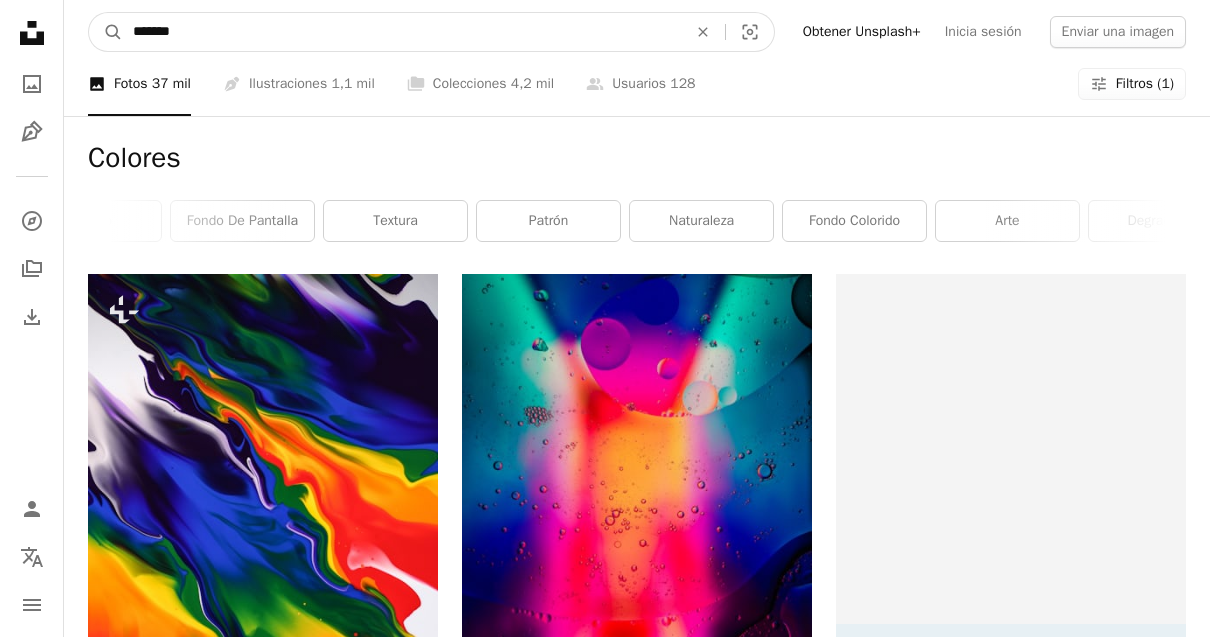 click on "*******" at bounding box center [402, 32] 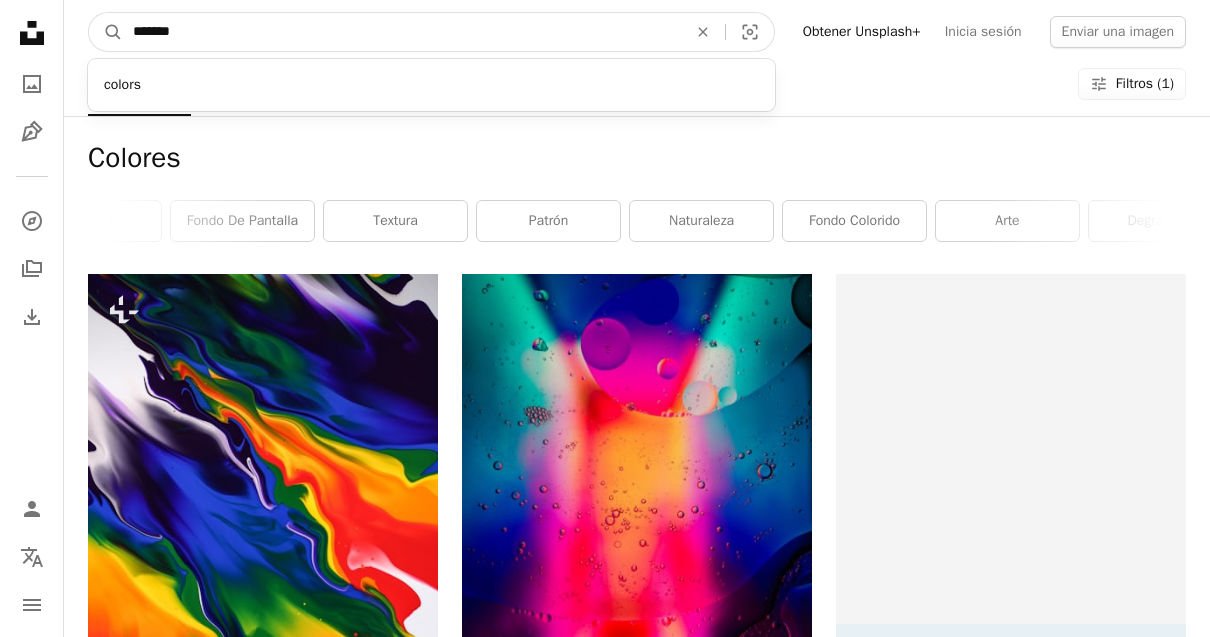 click on "*******" at bounding box center (402, 32) 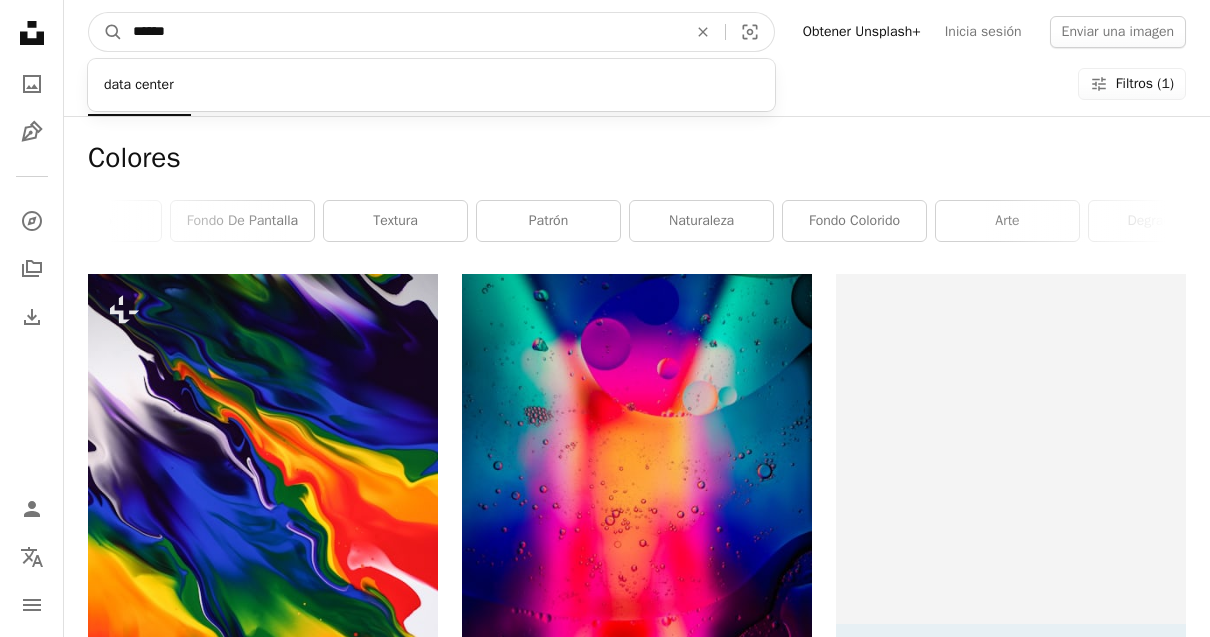 type on "*******" 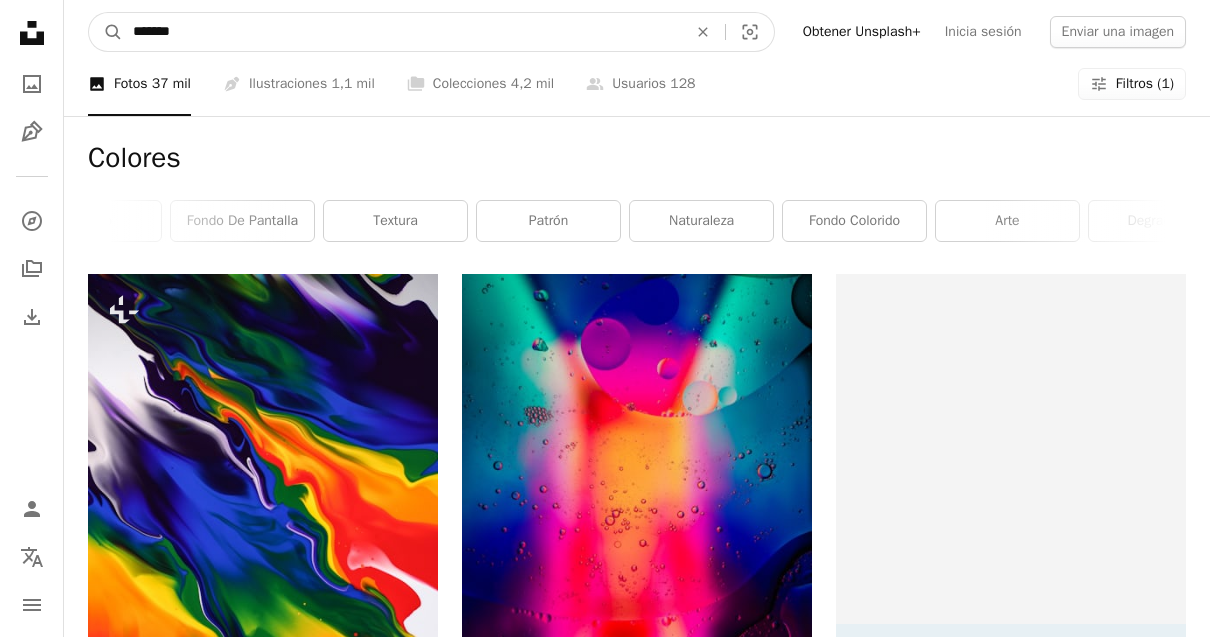 click on "A magnifying glass" at bounding box center [106, 32] 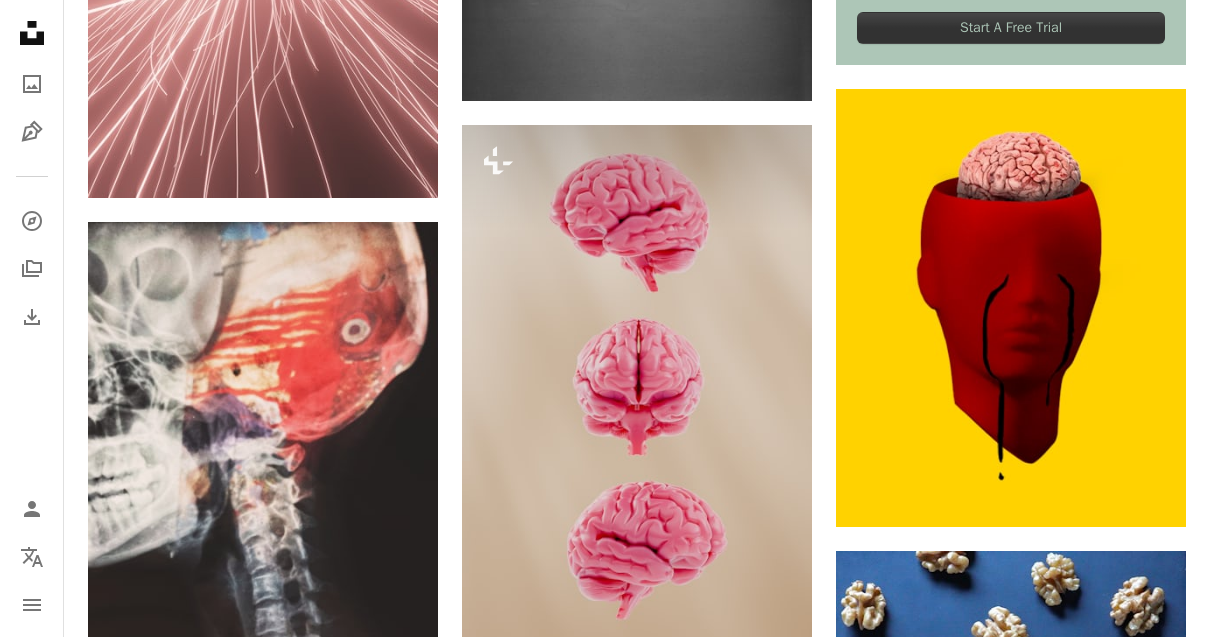 scroll, scrollTop: 698, scrollLeft: 0, axis: vertical 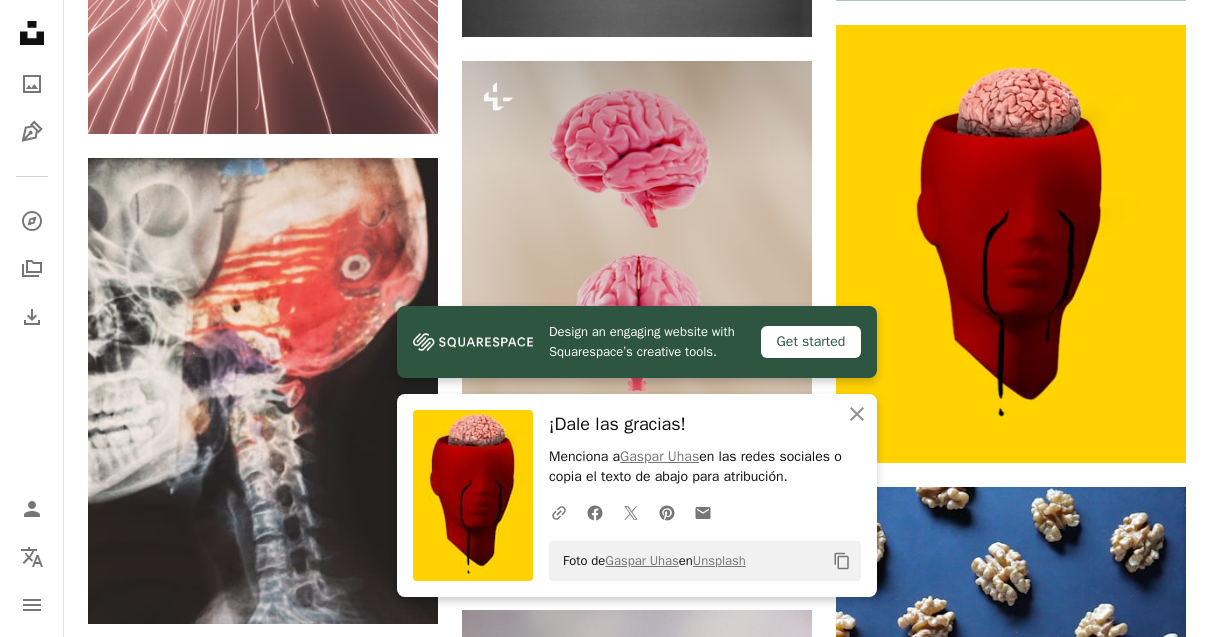 click at bounding box center (1011, 244) 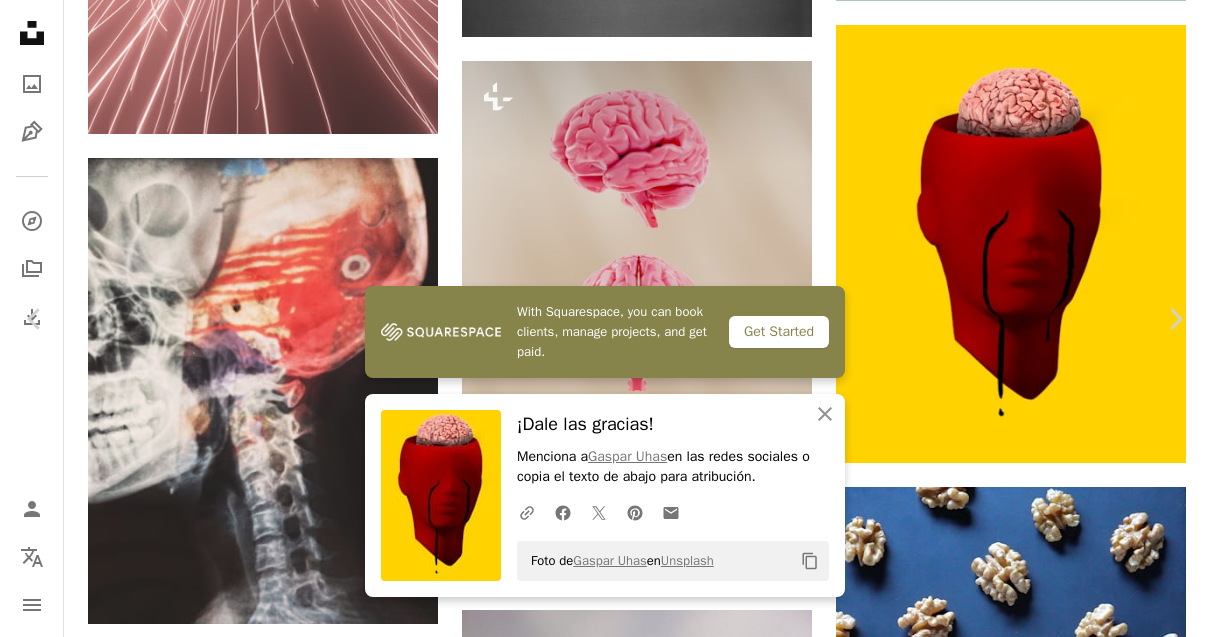 scroll, scrollTop: 2881, scrollLeft: 0, axis: vertical 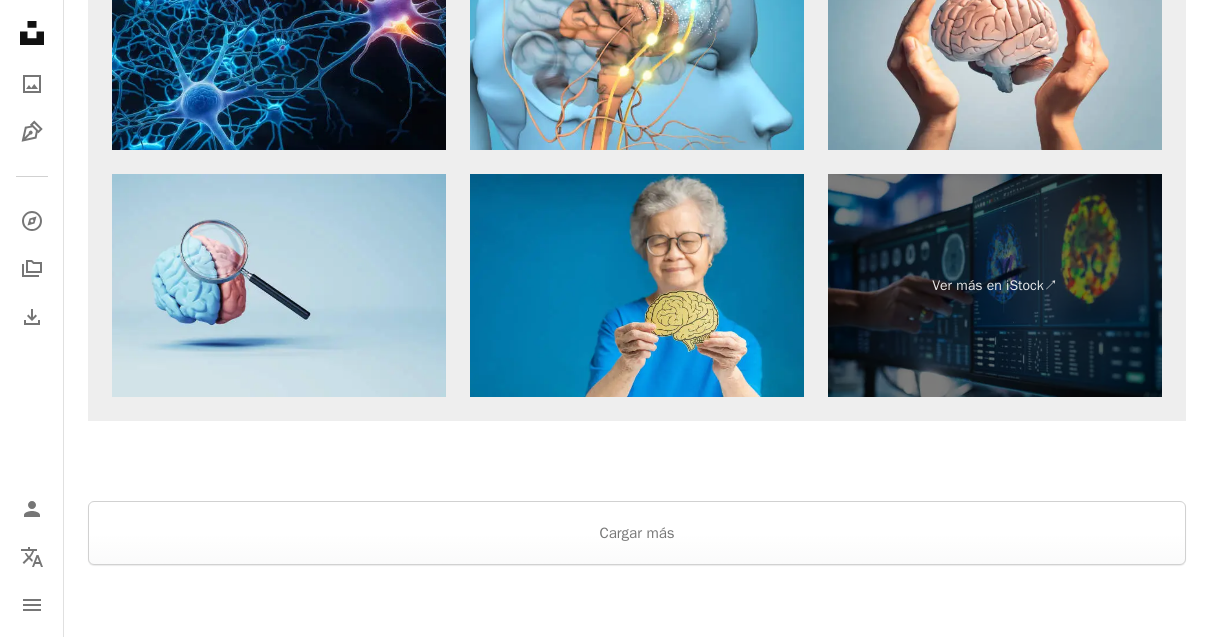 click on "Cargar más" at bounding box center (637, 533) 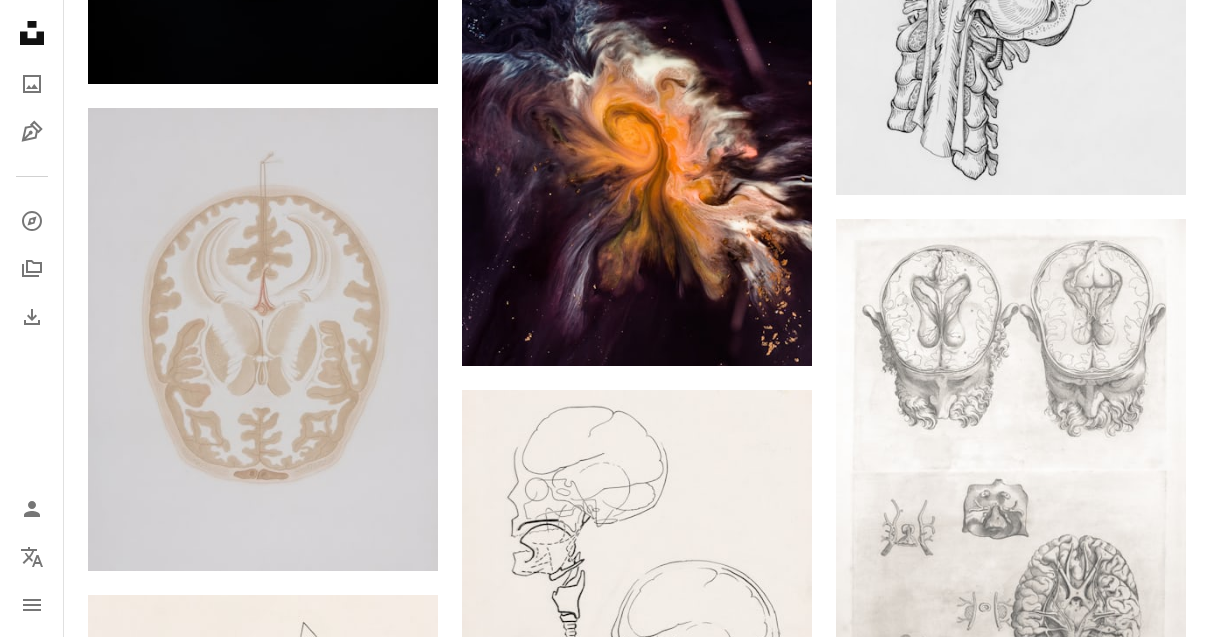 scroll, scrollTop: 0, scrollLeft: 0, axis: both 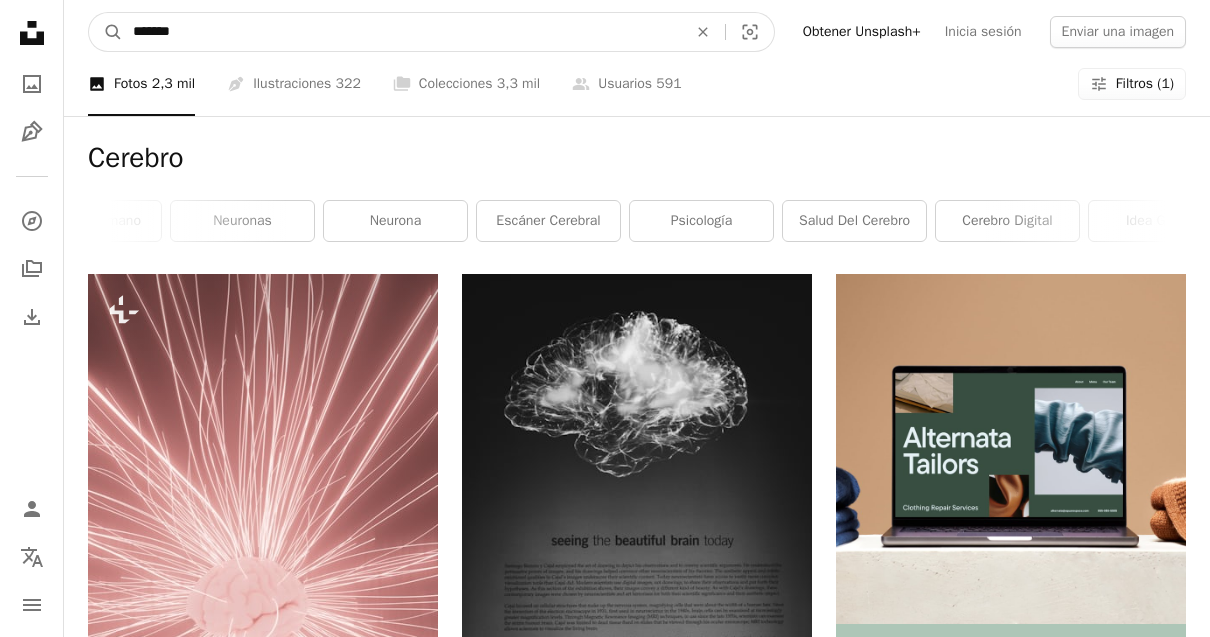 click on "*******" at bounding box center [402, 32] 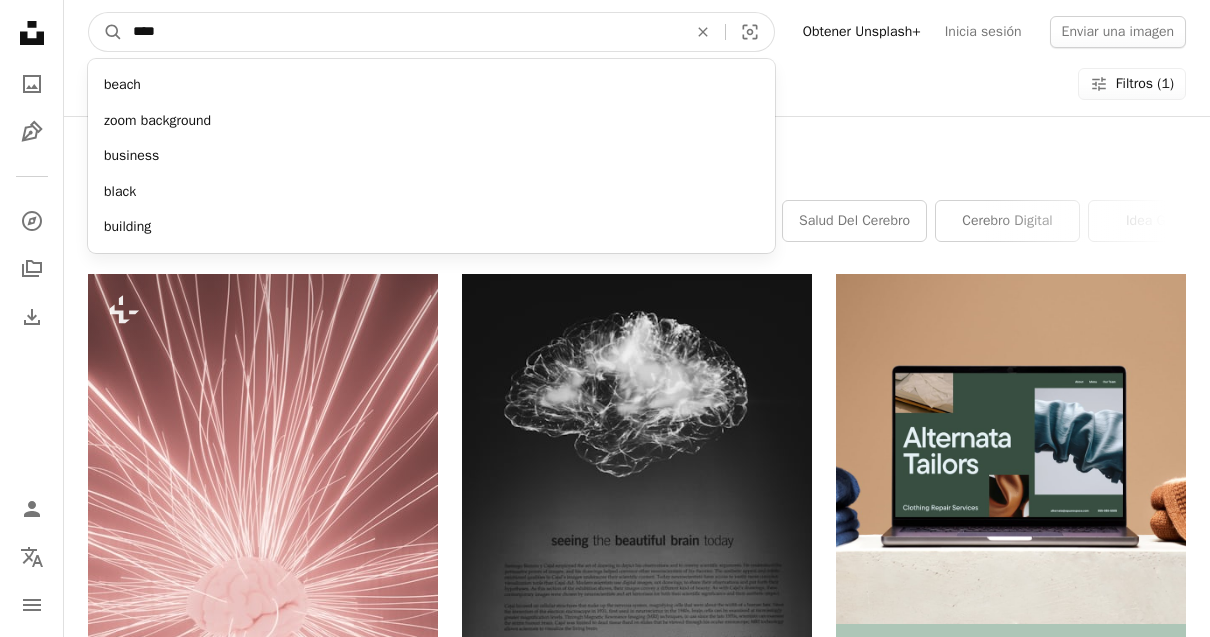 type on "*****" 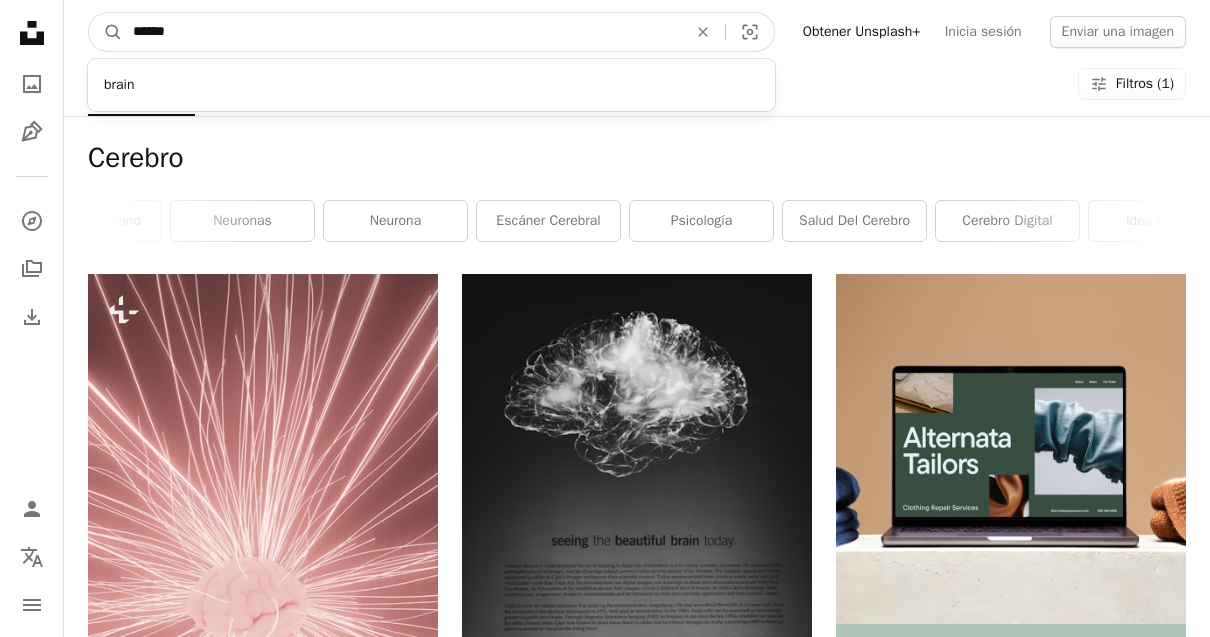 click on "A magnifying glass" at bounding box center (106, 32) 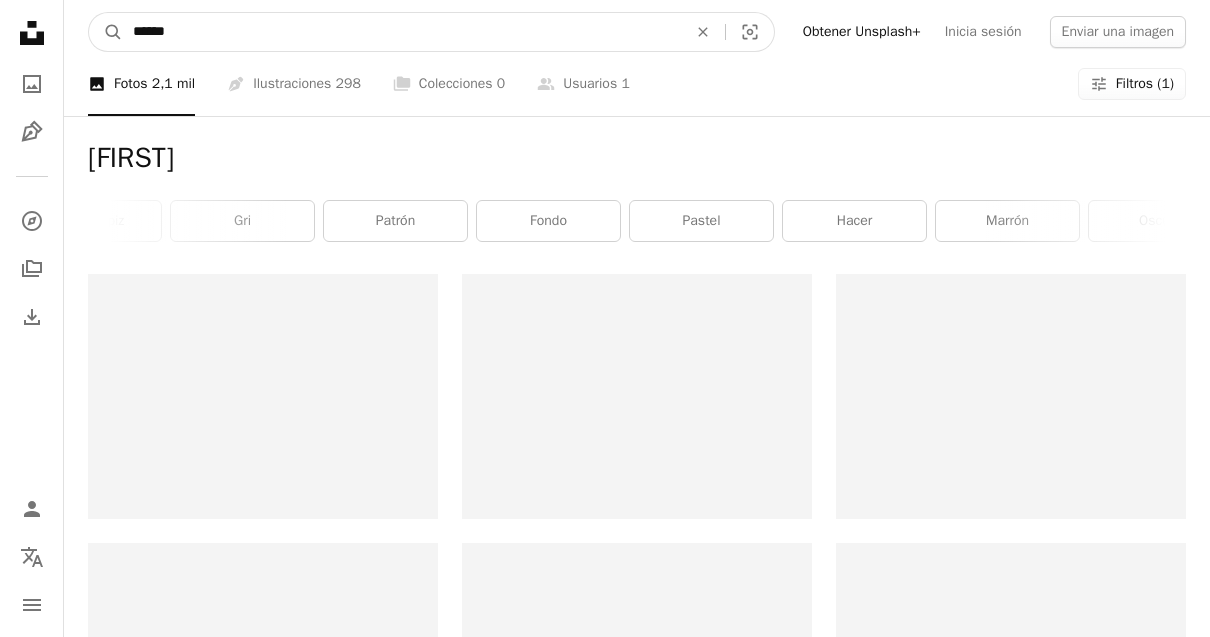 click on "******" at bounding box center (402, 32) 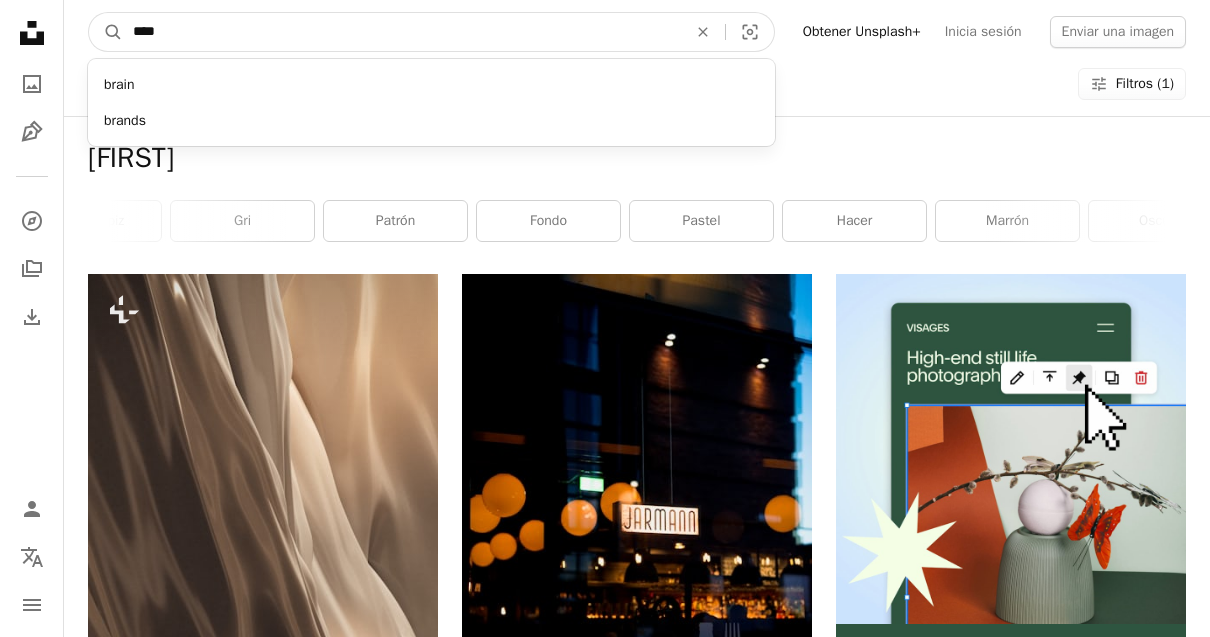 type on "*****" 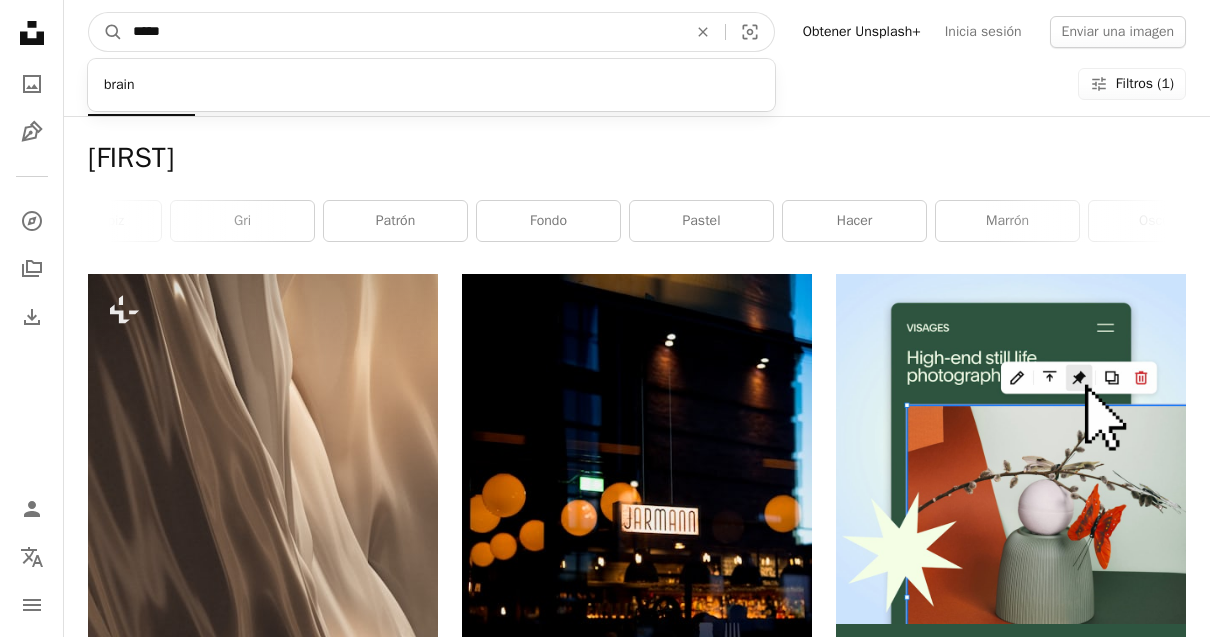 click on "A magnifying glass" at bounding box center (106, 32) 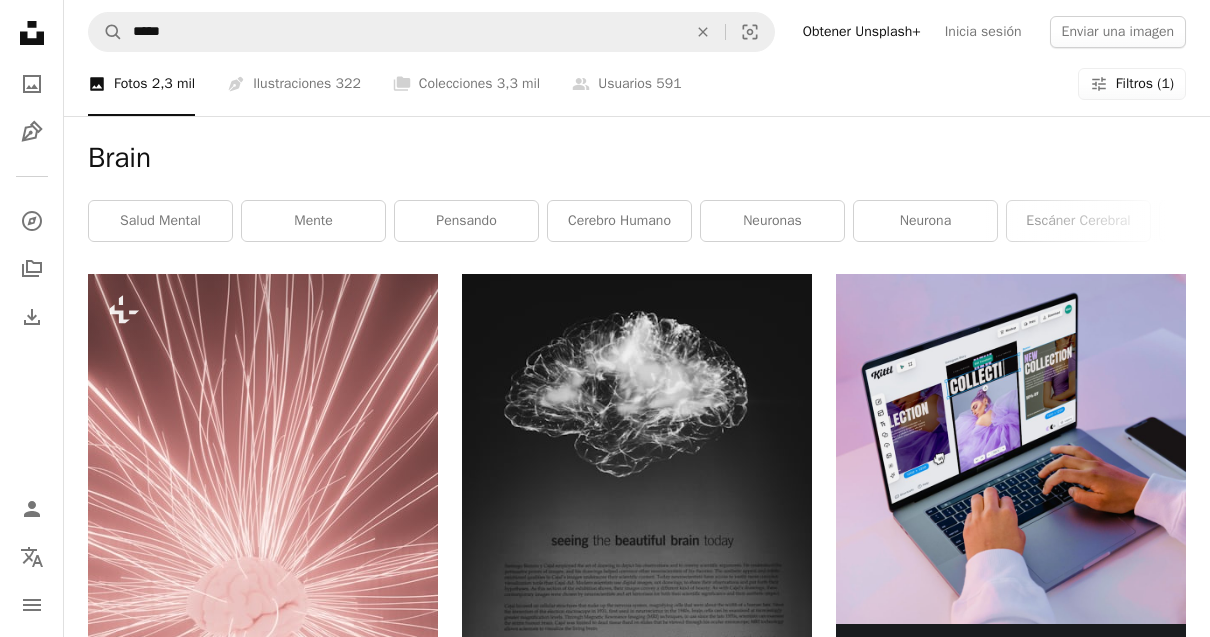 scroll, scrollTop: 0, scrollLeft: 0, axis: both 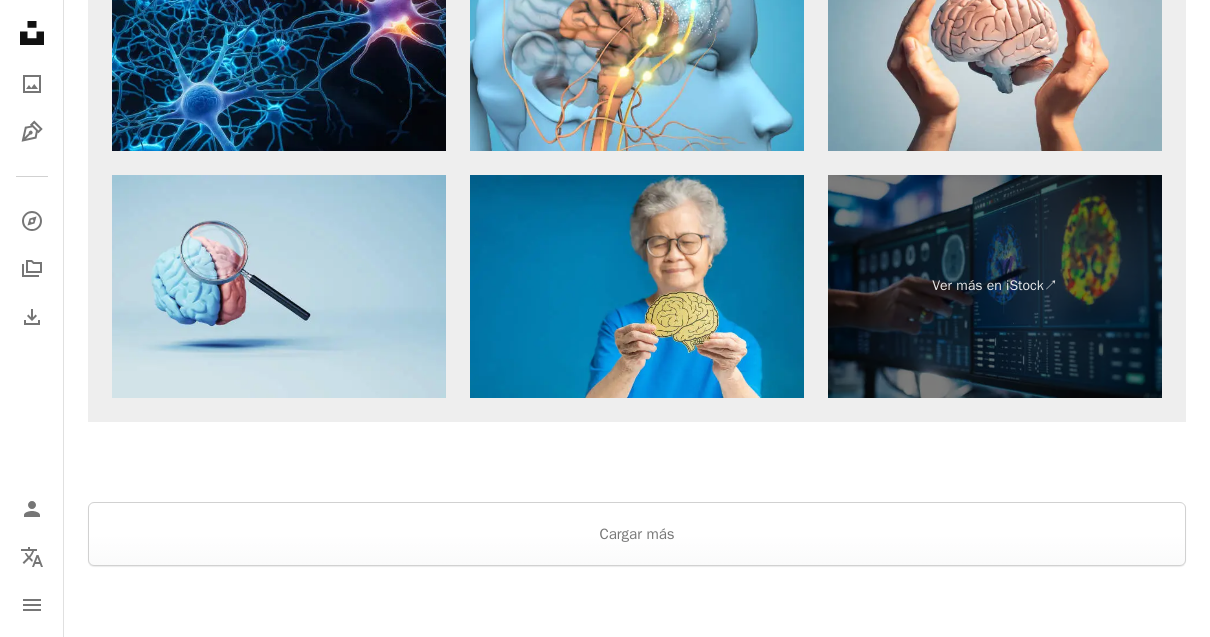 click on "Cargar más" at bounding box center (637, 534) 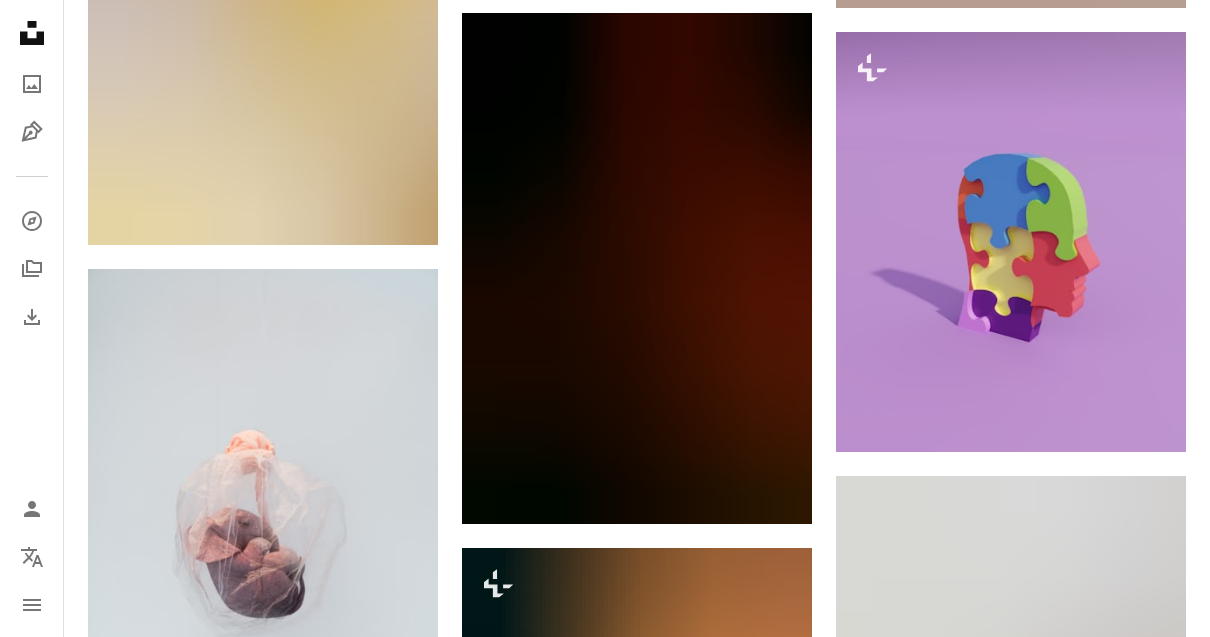 scroll, scrollTop: 49122, scrollLeft: 0, axis: vertical 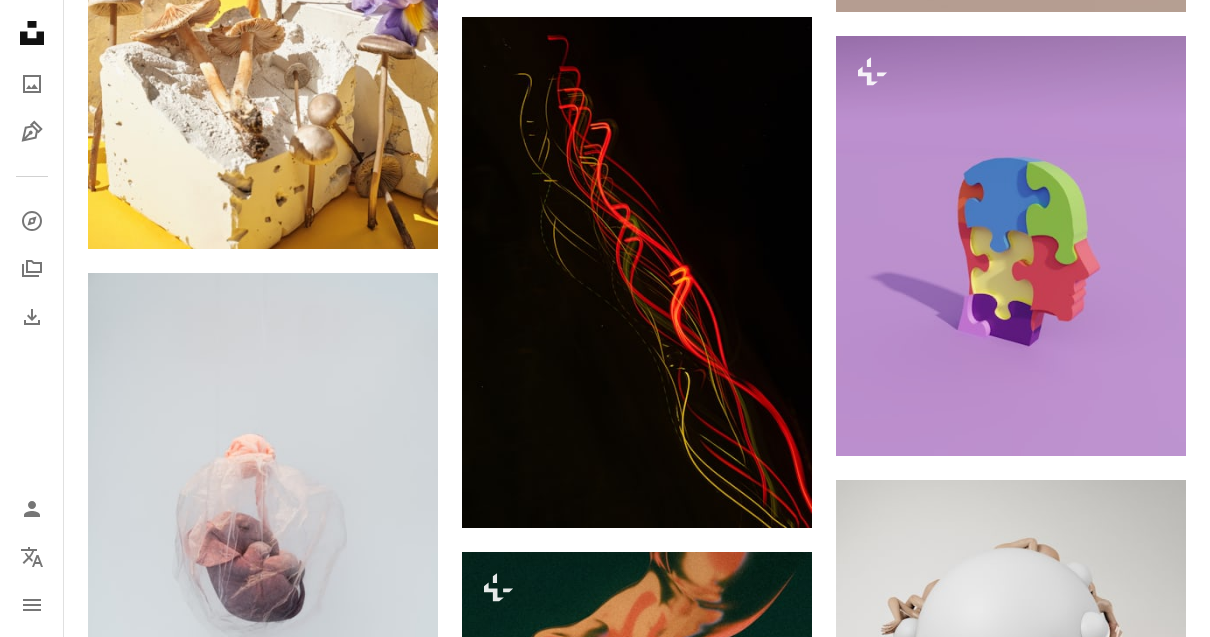 click at bounding box center (1011, 246) 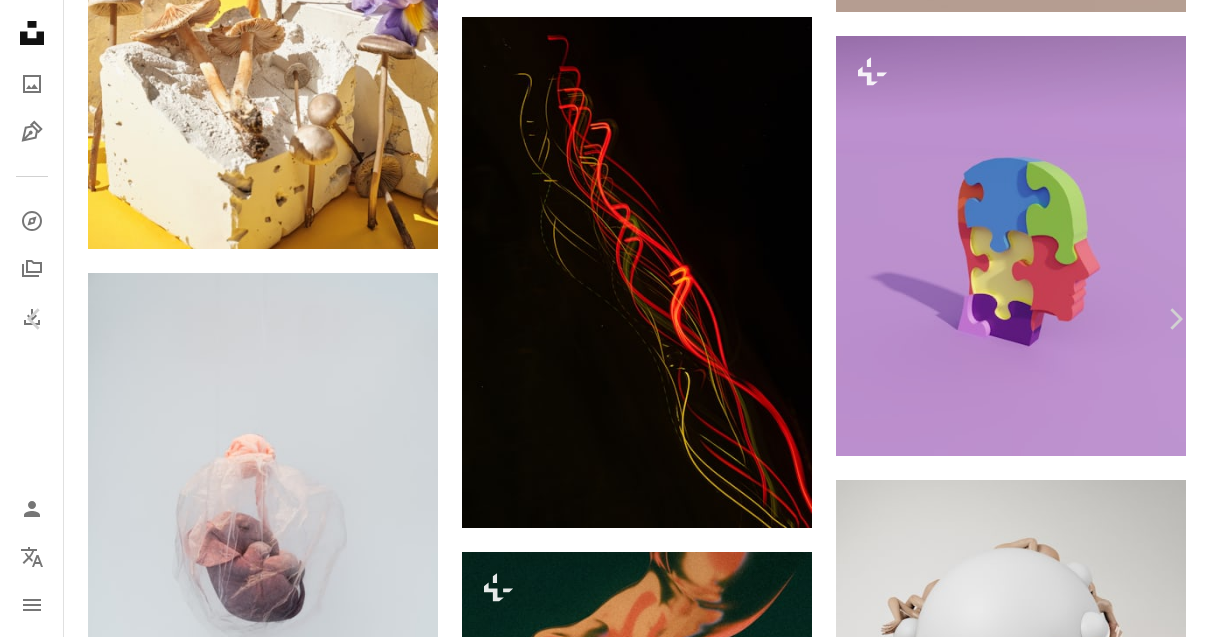 scroll, scrollTop: 4512, scrollLeft: 0, axis: vertical 